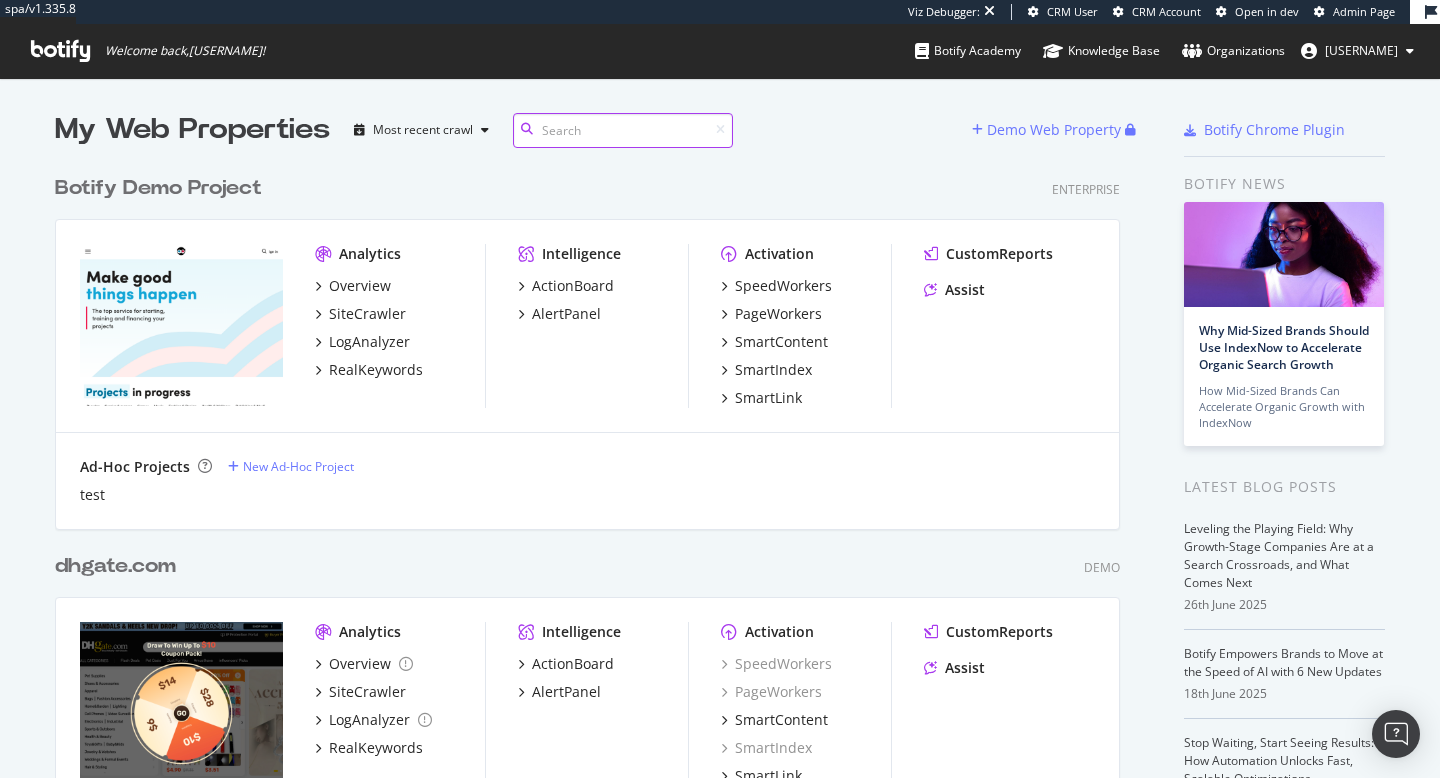 scroll, scrollTop: 0, scrollLeft: 0, axis: both 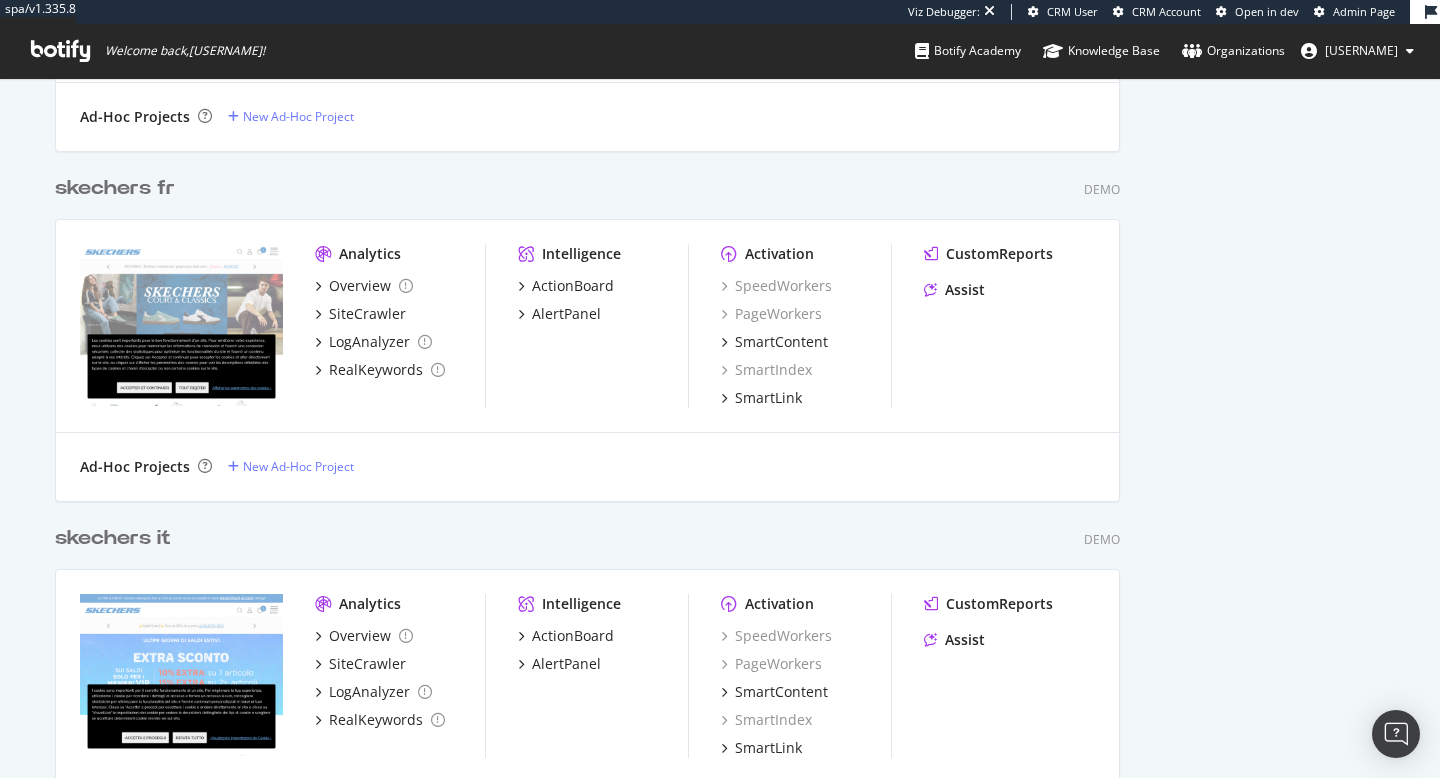 click on "skechers fr" at bounding box center [115, 188] 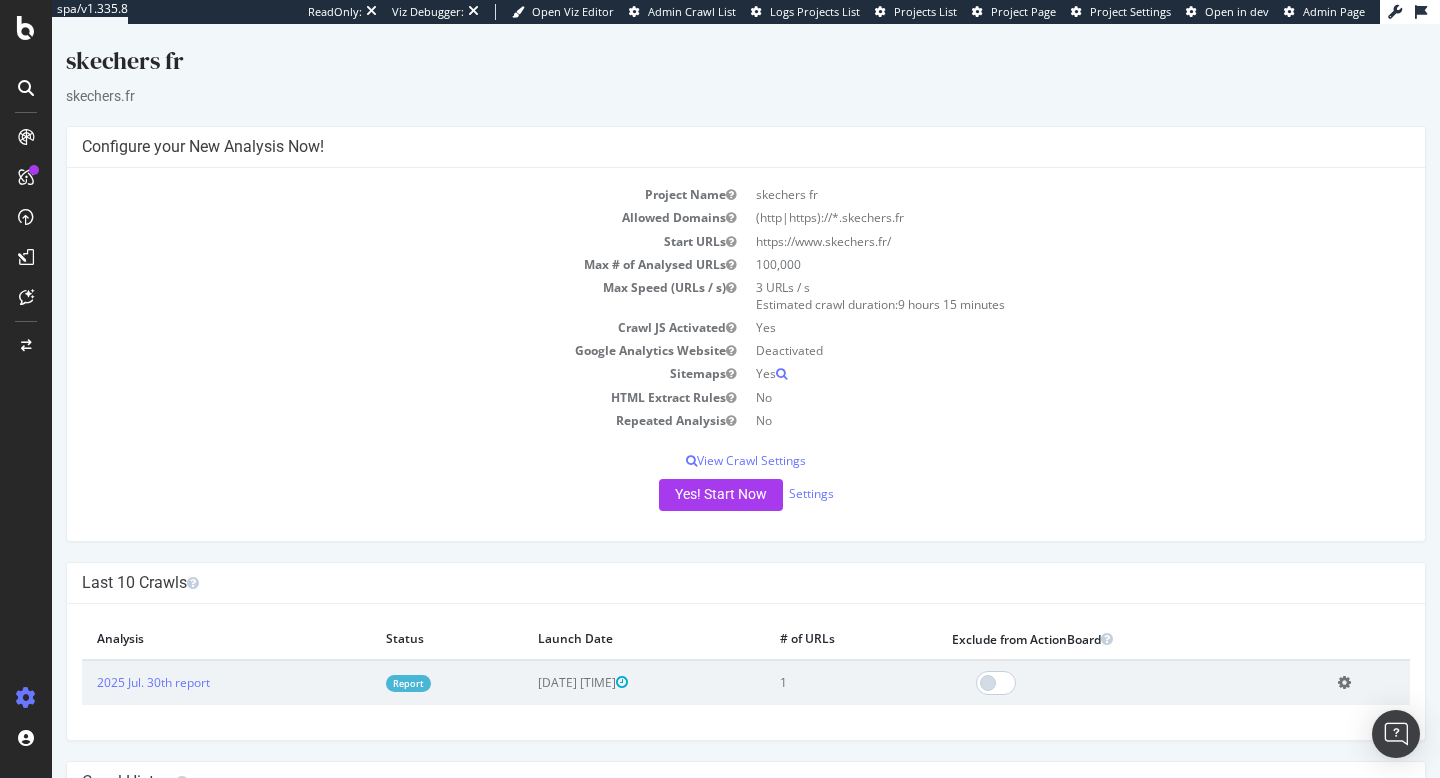 scroll, scrollTop: 0, scrollLeft: 0, axis: both 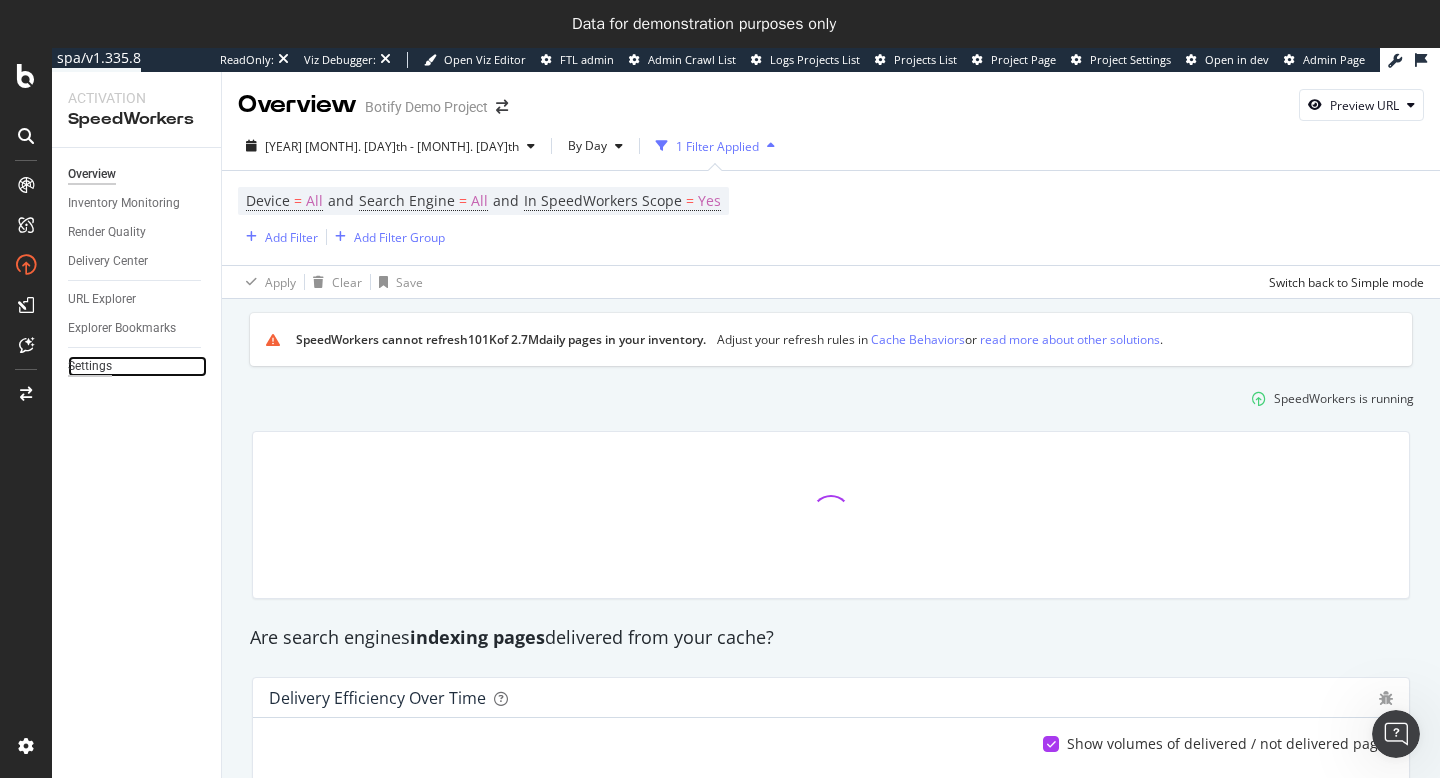 click on "Settings" at bounding box center (90, 366) 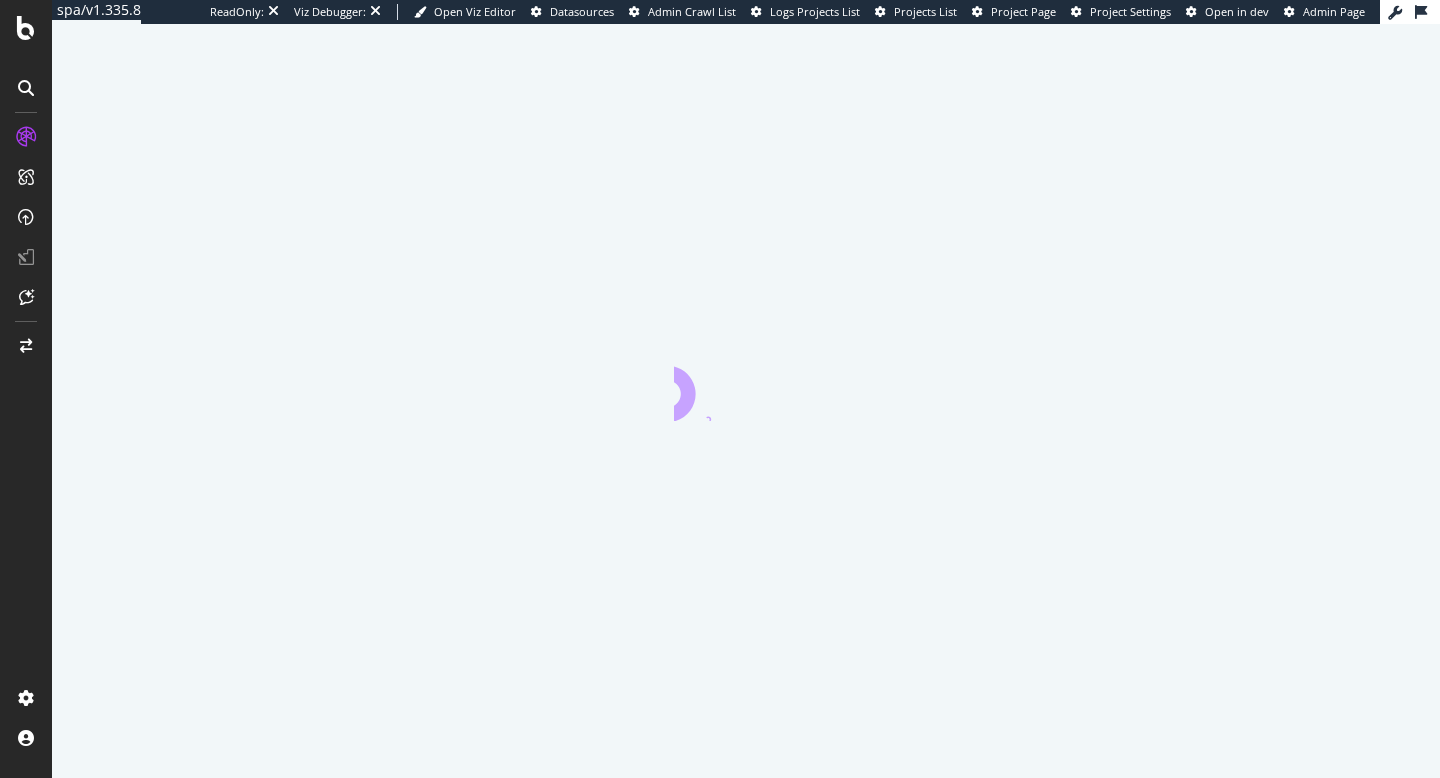 scroll, scrollTop: 0, scrollLeft: 0, axis: both 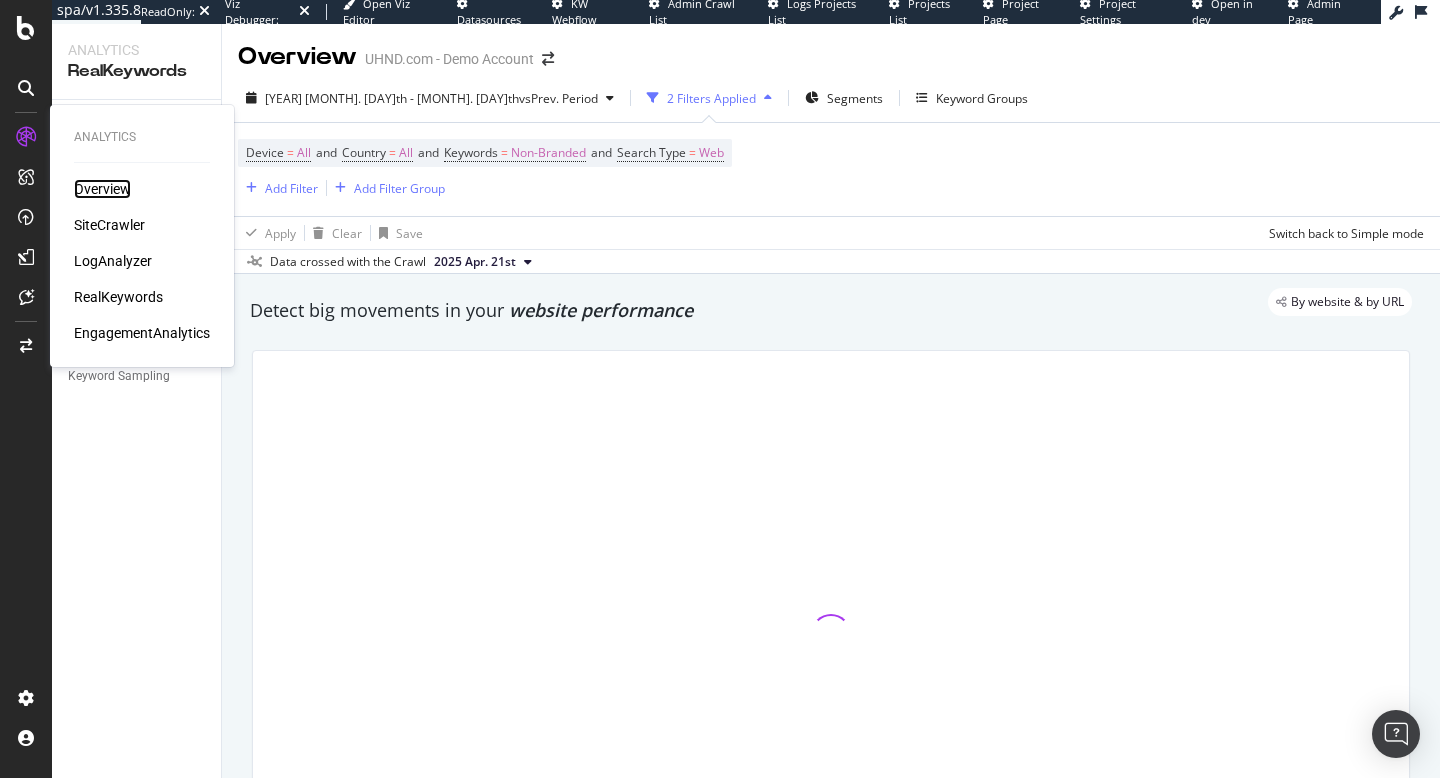 click on "Overview" at bounding box center [102, 189] 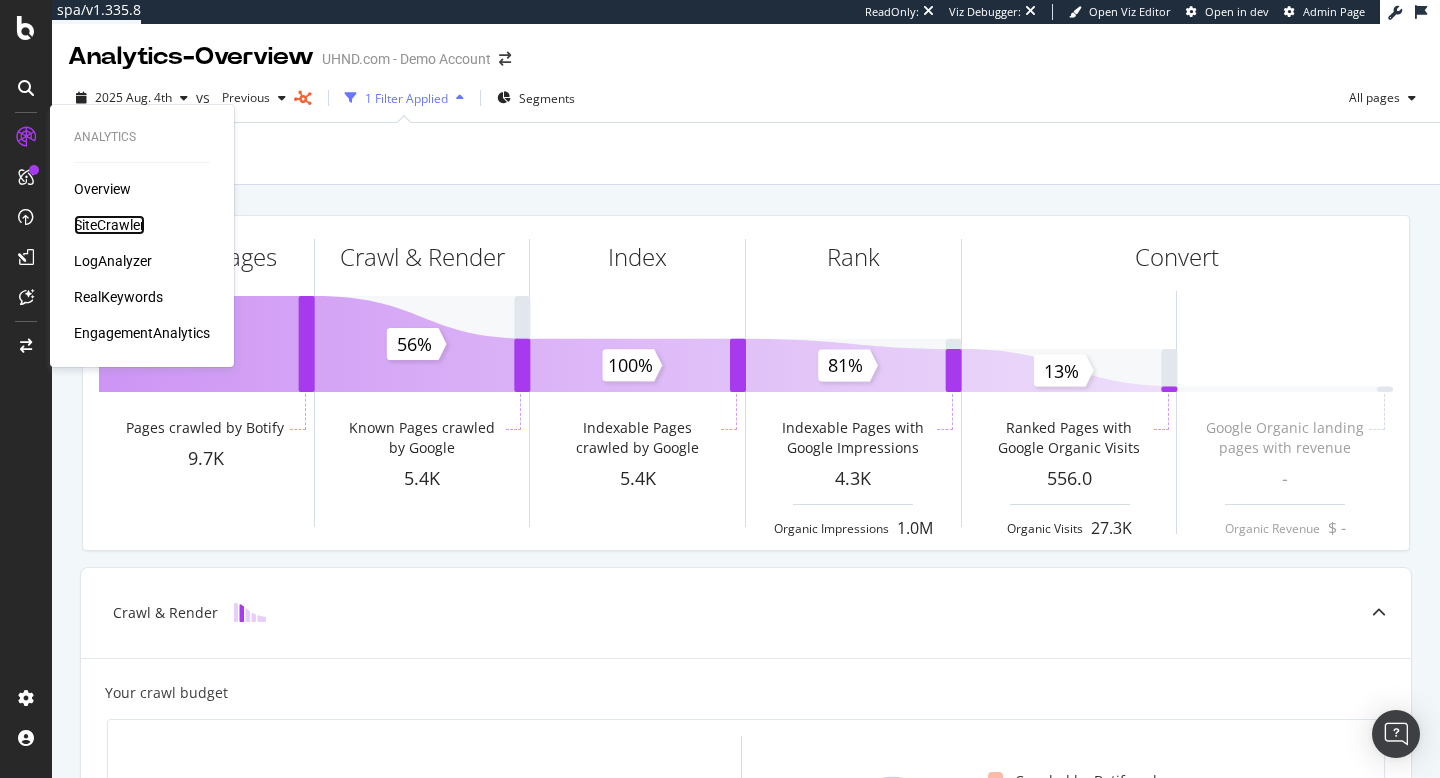 click on "SiteCrawler" at bounding box center (109, 225) 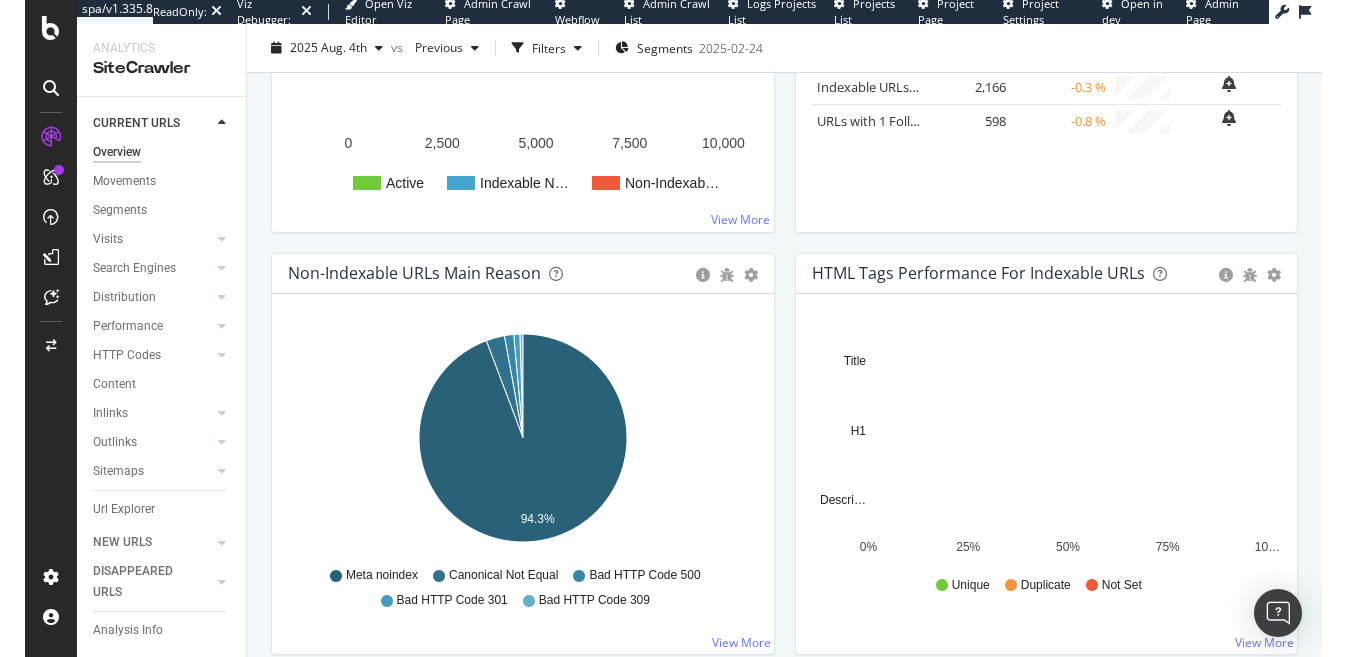 scroll, scrollTop: 499, scrollLeft: 0, axis: vertical 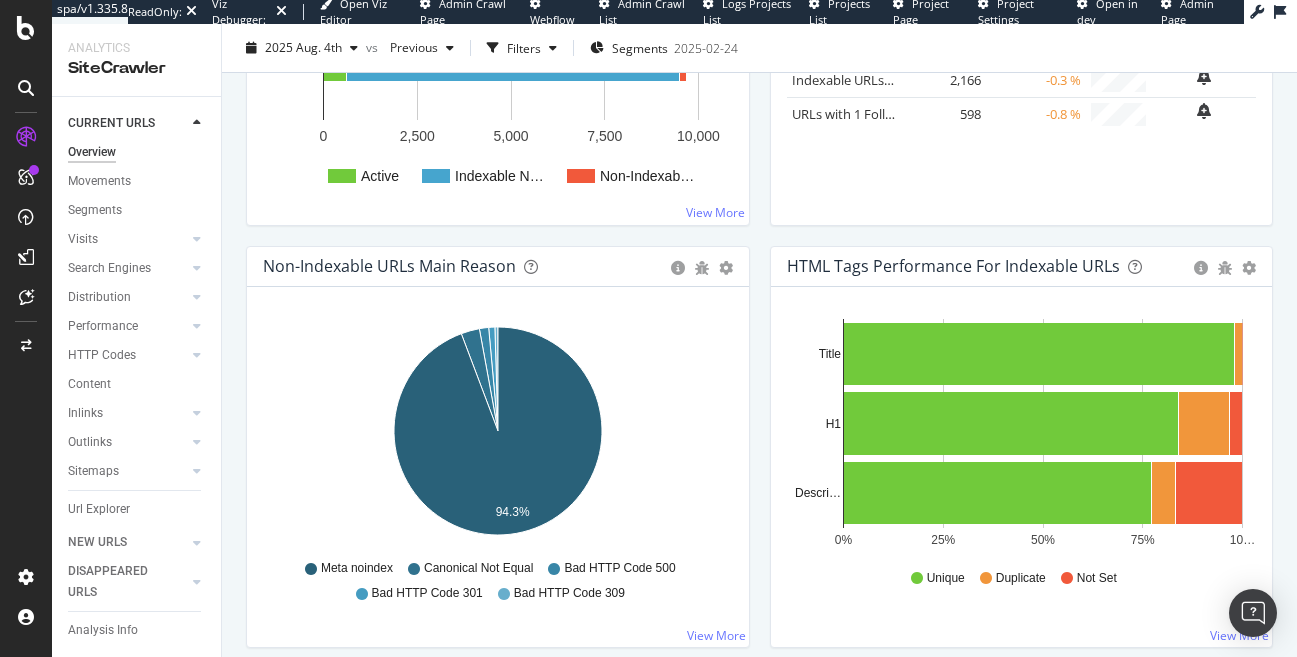 click on "Insights
×
Close
Chart overview-insight-panel - API Requests List
Area
Type
Request
Response
Close
Metric
# URLS
Change
Trend
Indexable URLs
× ×" at bounding box center [1022, 35] 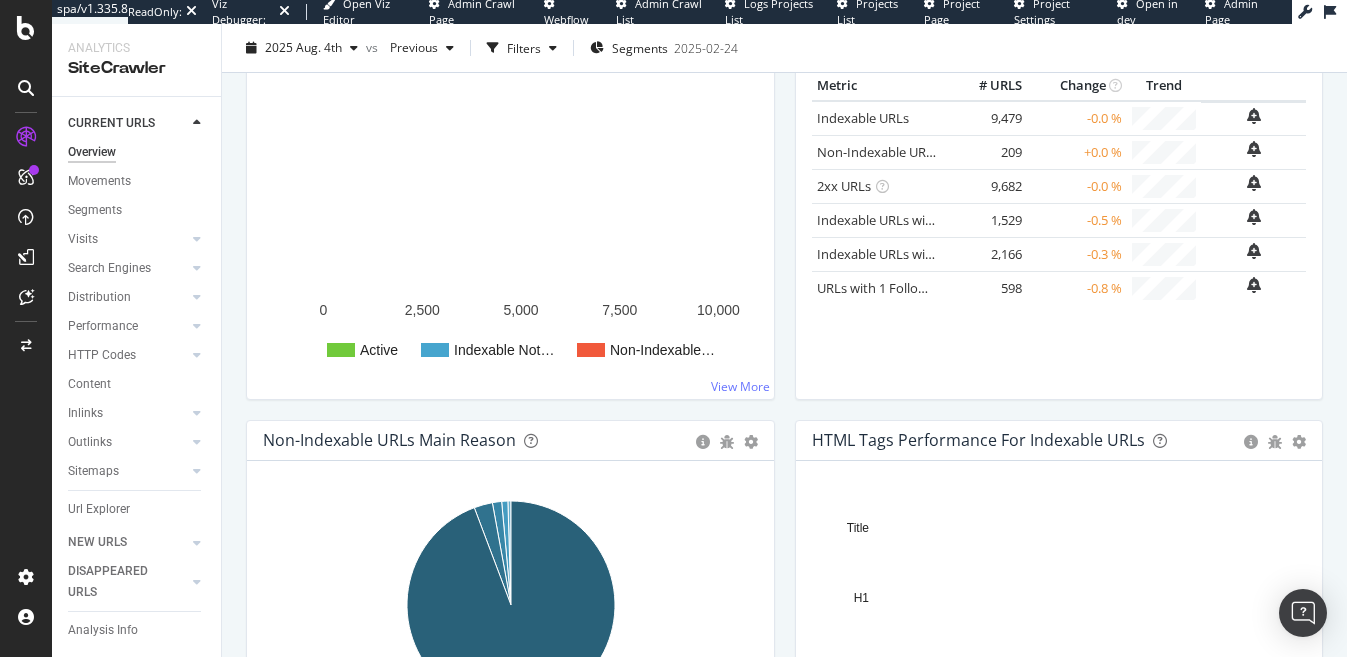 scroll, scrollTop: 378, scrollLeft: 0, axis: vertical 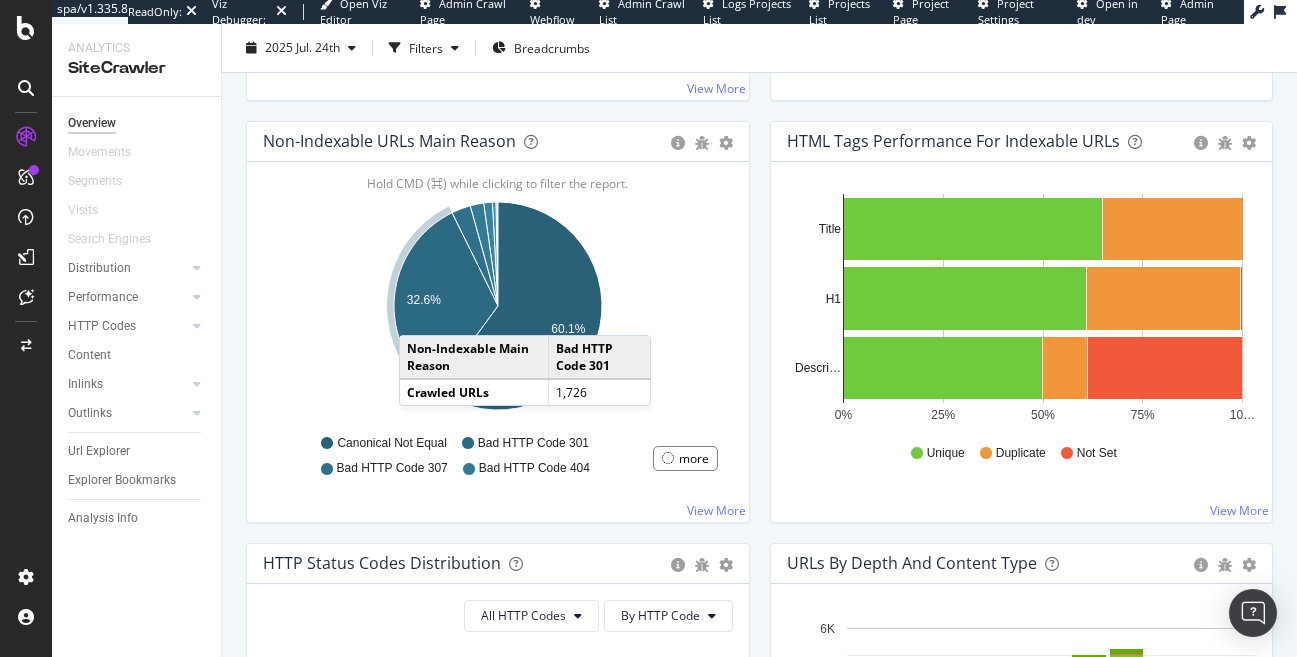 click 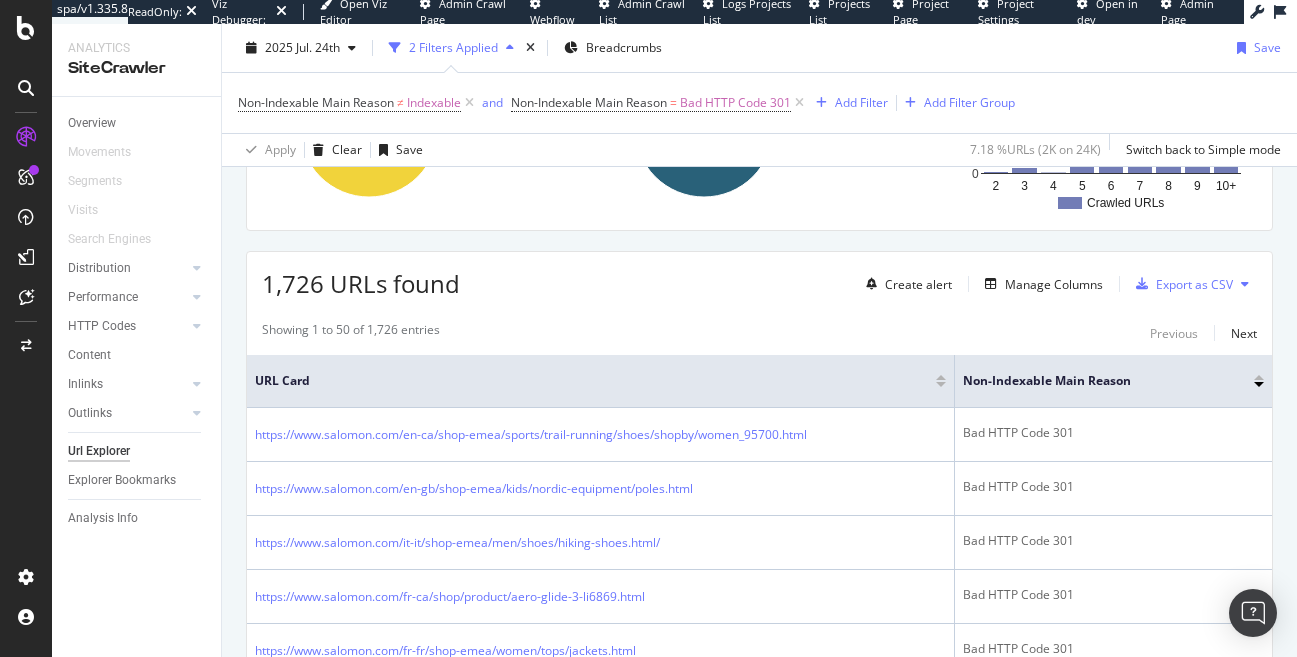 scroll, scrollTop: 313, scrollLeft: 0, axis: vertical 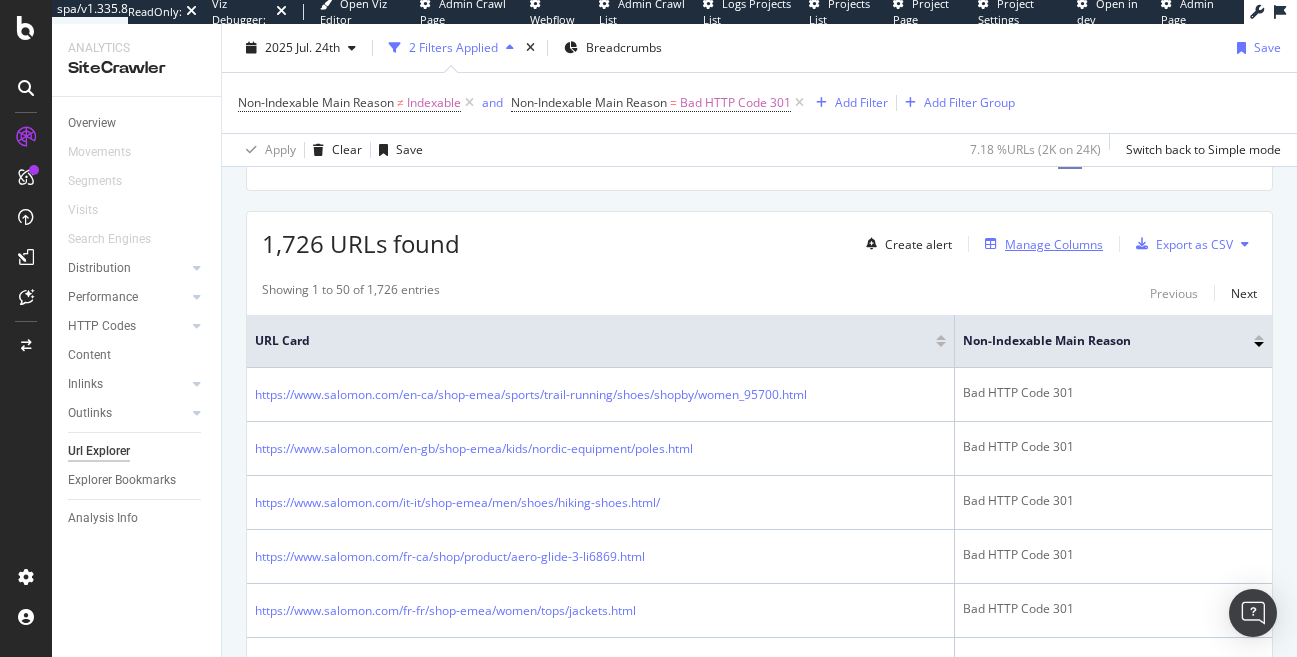 click on "Manage Columns" at bounding box center (1054, 244) 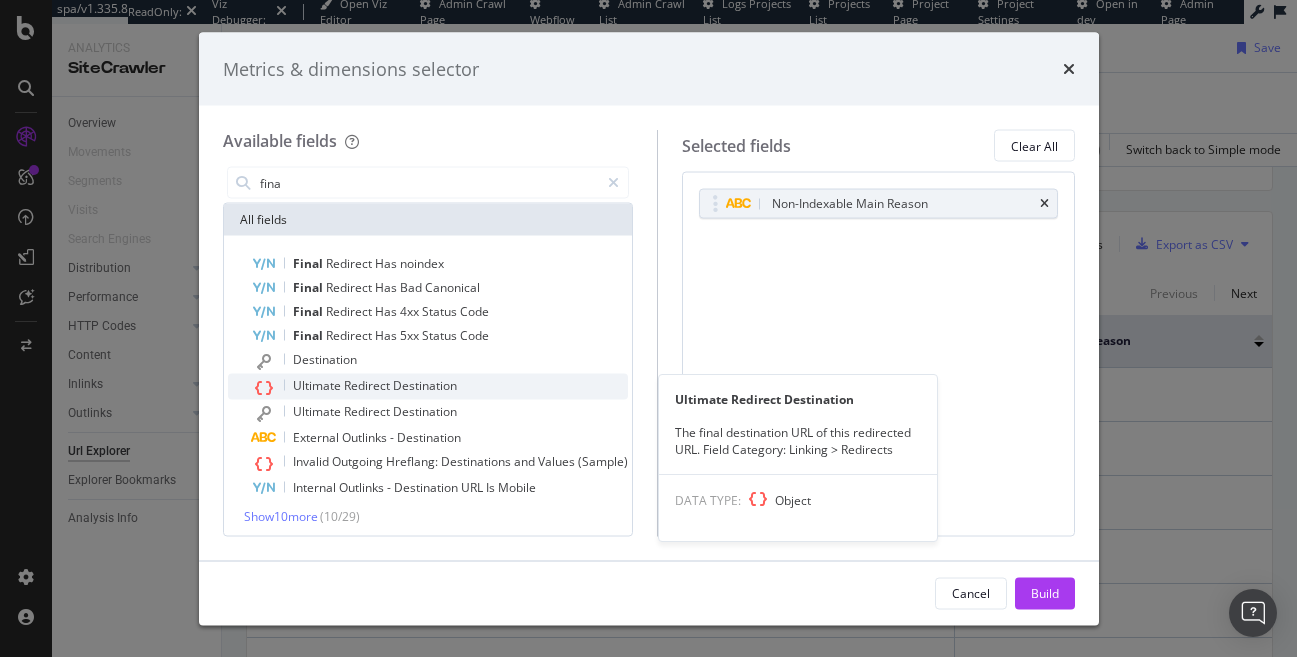 type on "fina" 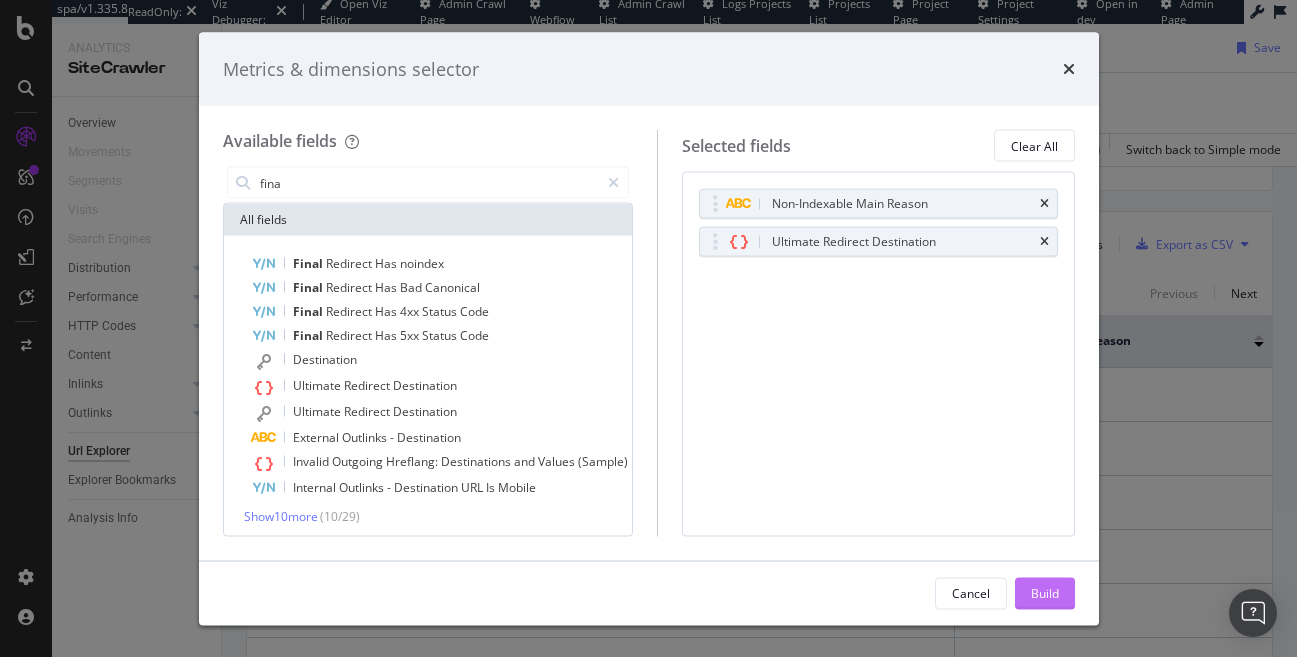 click on "Build" at bounding box center [1045, 592] 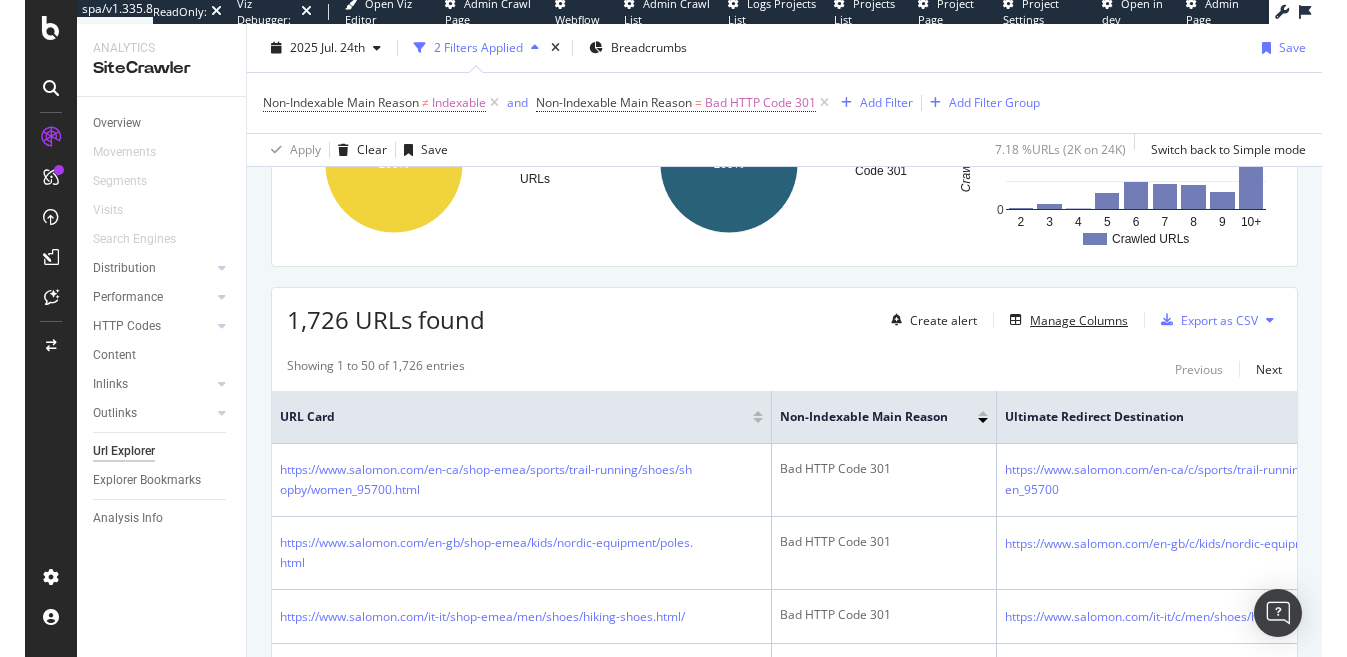 scroll, scrollTop: 336, scrollLeft: 0, axis: vertical 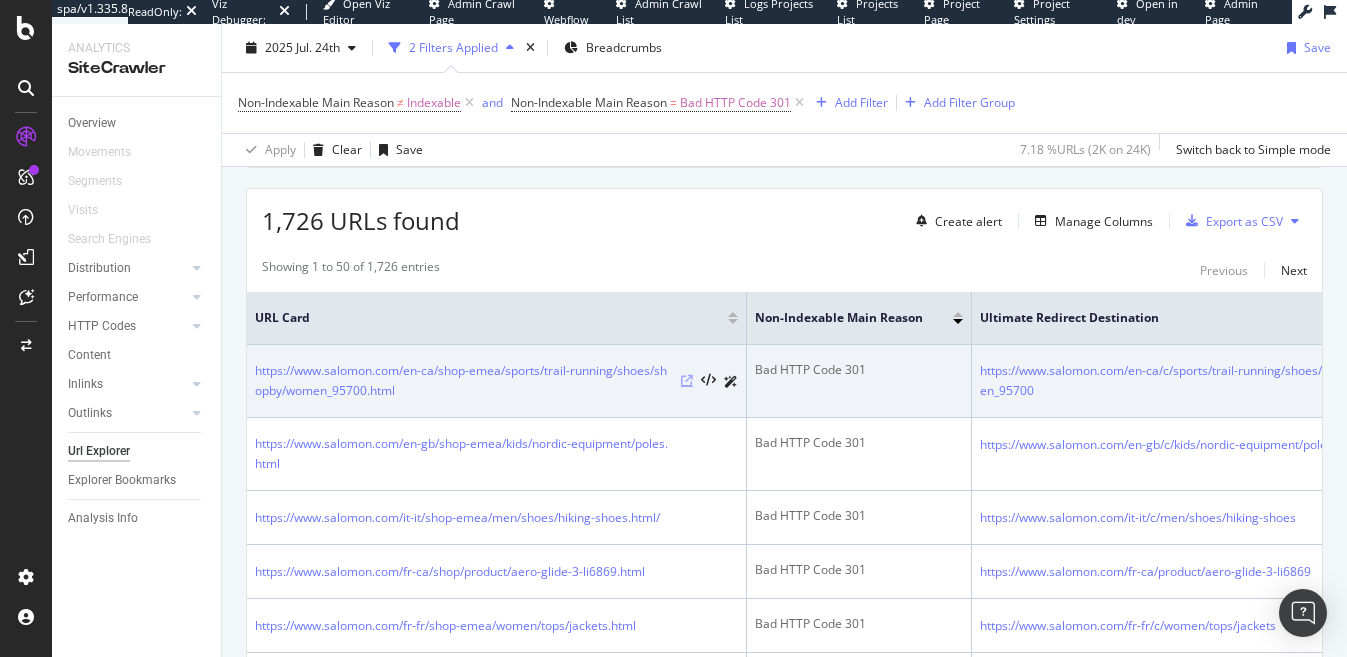 click at bounding box center (687, 381) 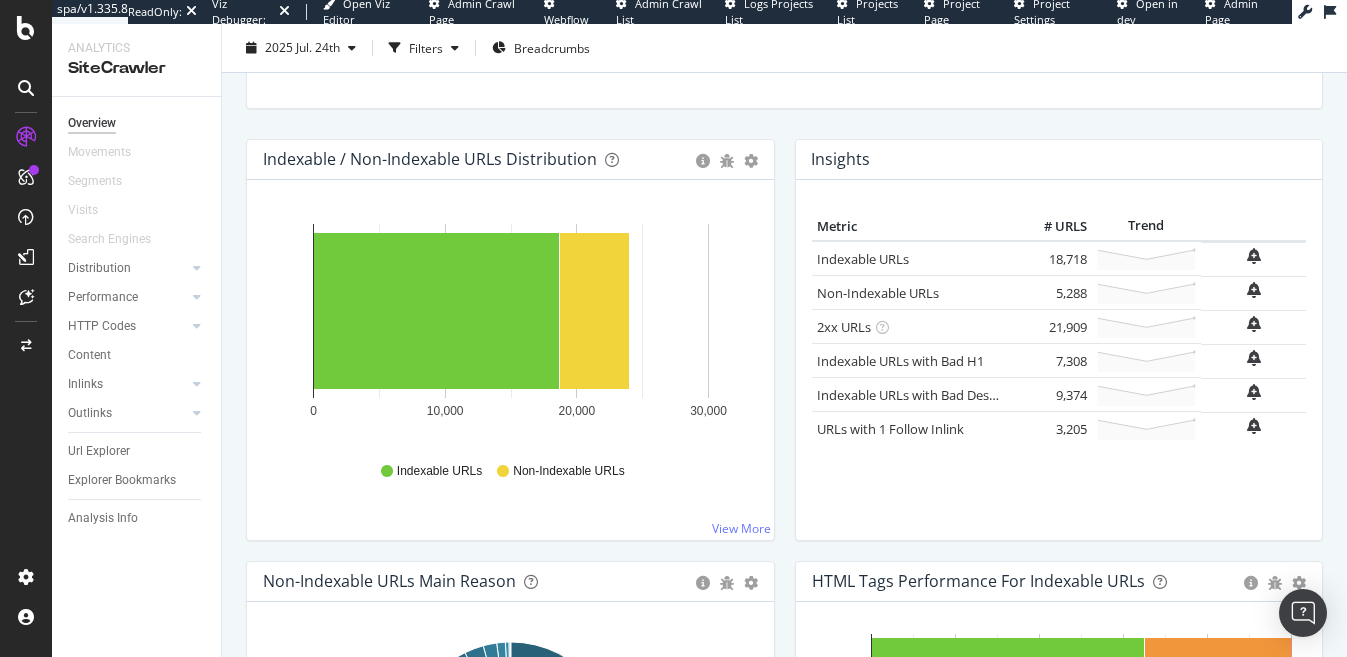 scroll, scrollTop: 188, scrollLeft: 0, axis: vertical 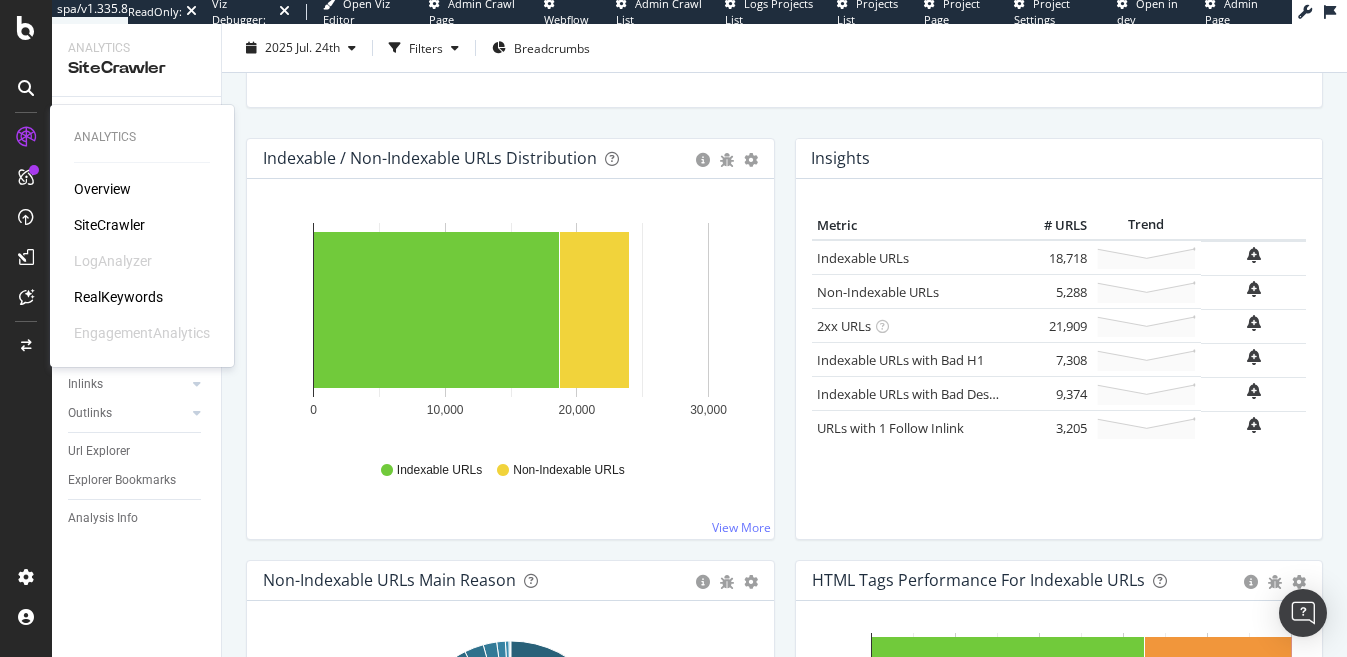 click on "Overview" at bounding box center (102, 189) 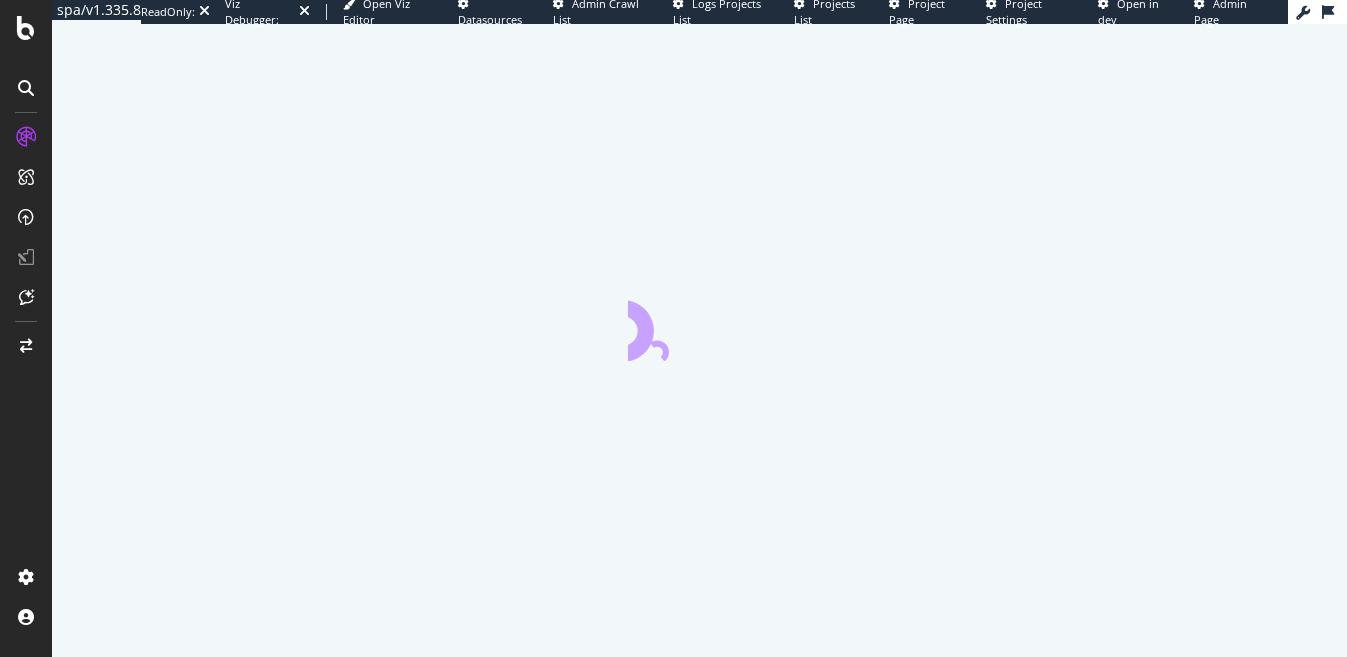 scroll, scrollTop: 0, scrollLeft: 0, axis: both 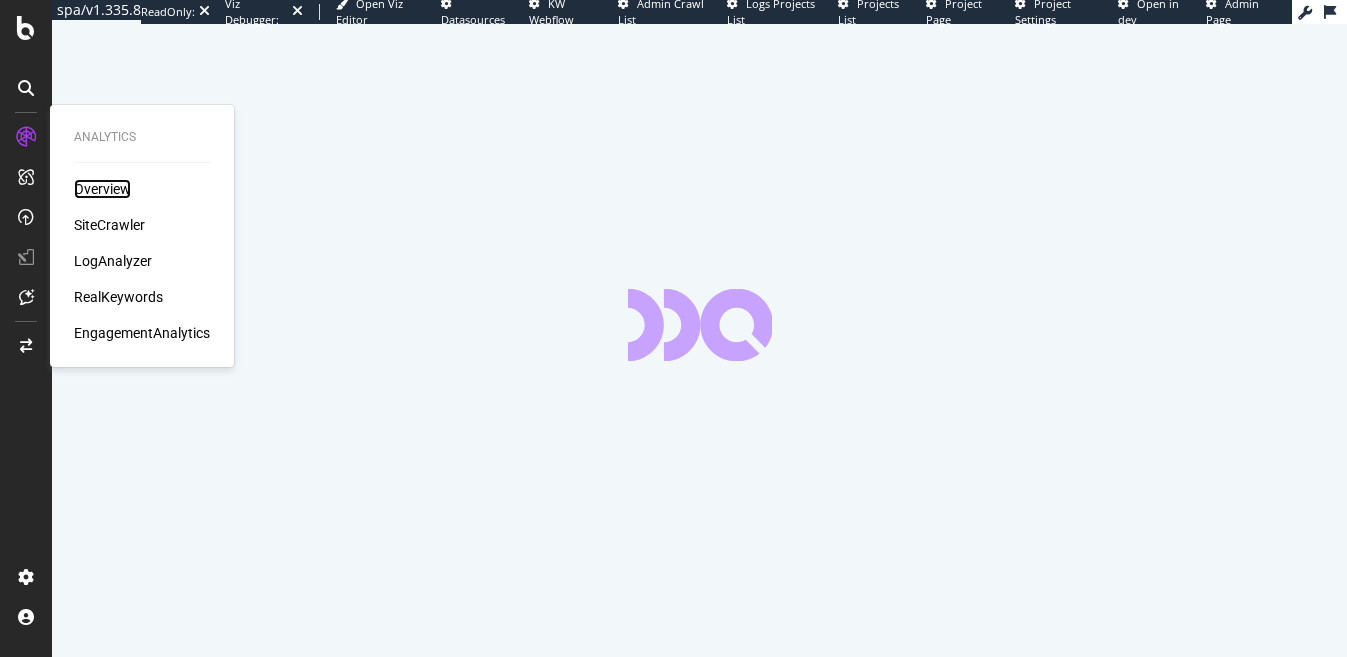 click on "Overview" at bounding box center (102, 189) 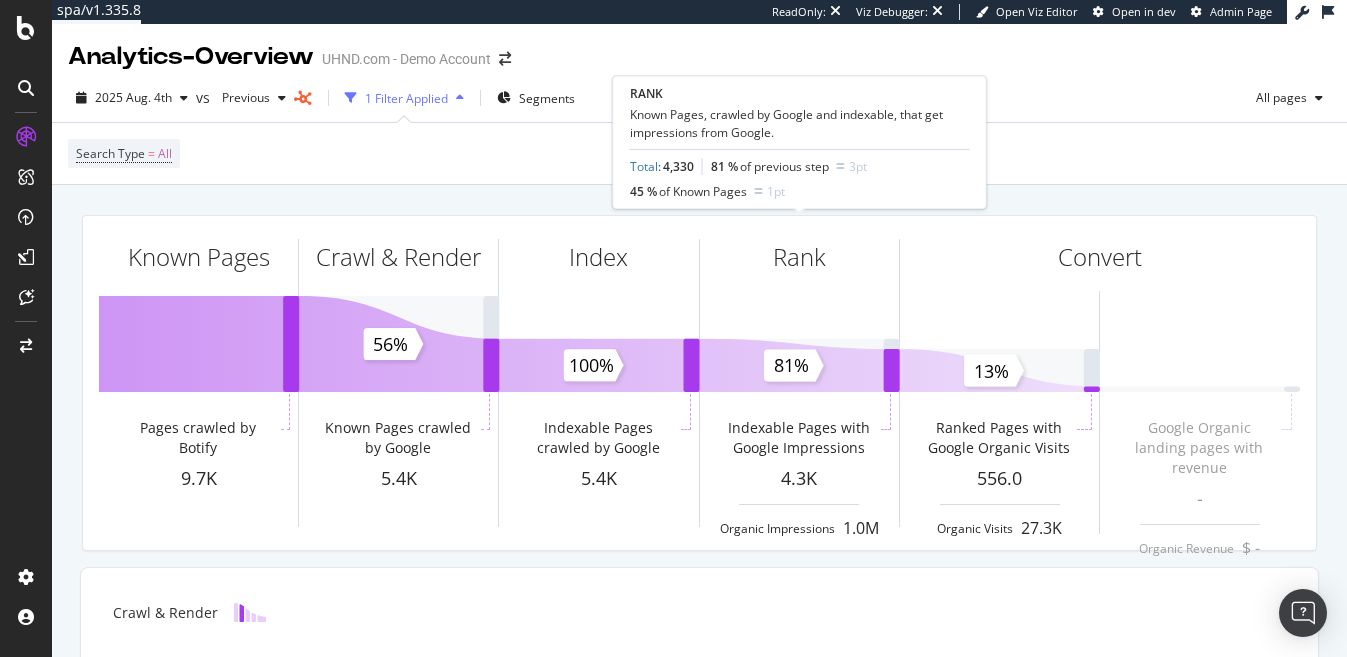 scroll, scrollTop: 29, scrollLeft: 0, axis: vertical 